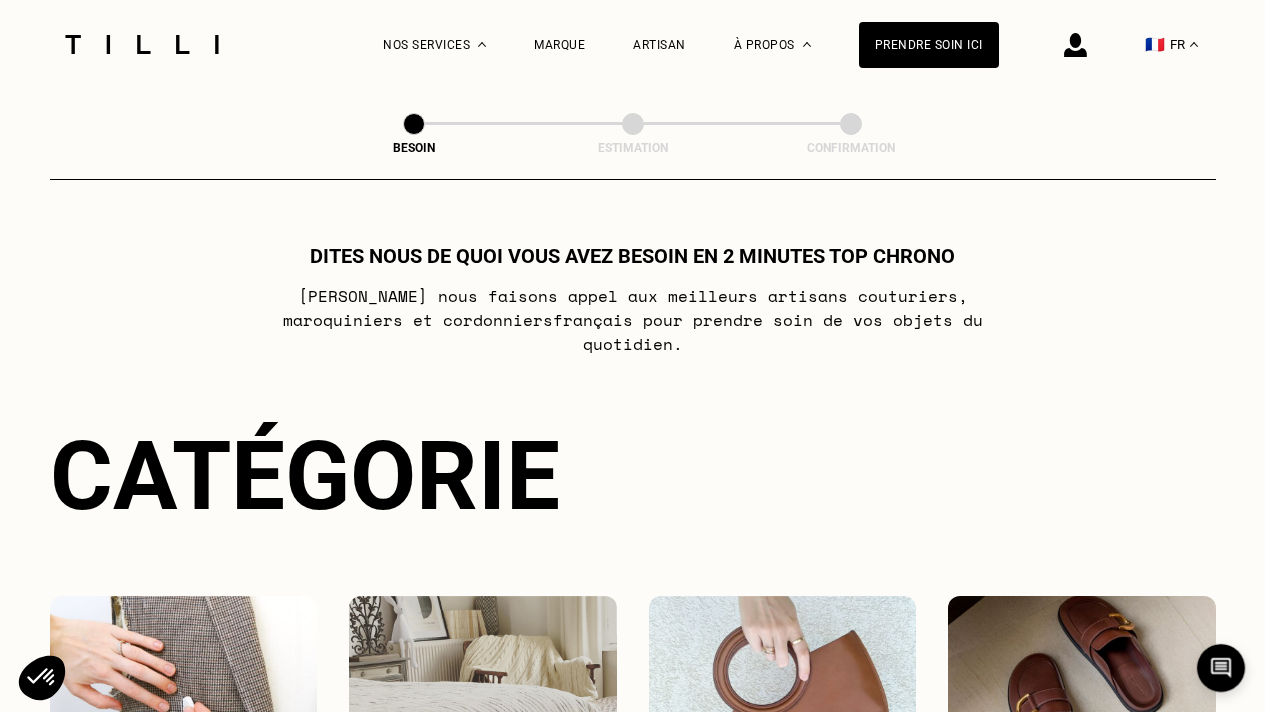 scroll, scrollTop: 0, scrollLeft: 0, axis: both 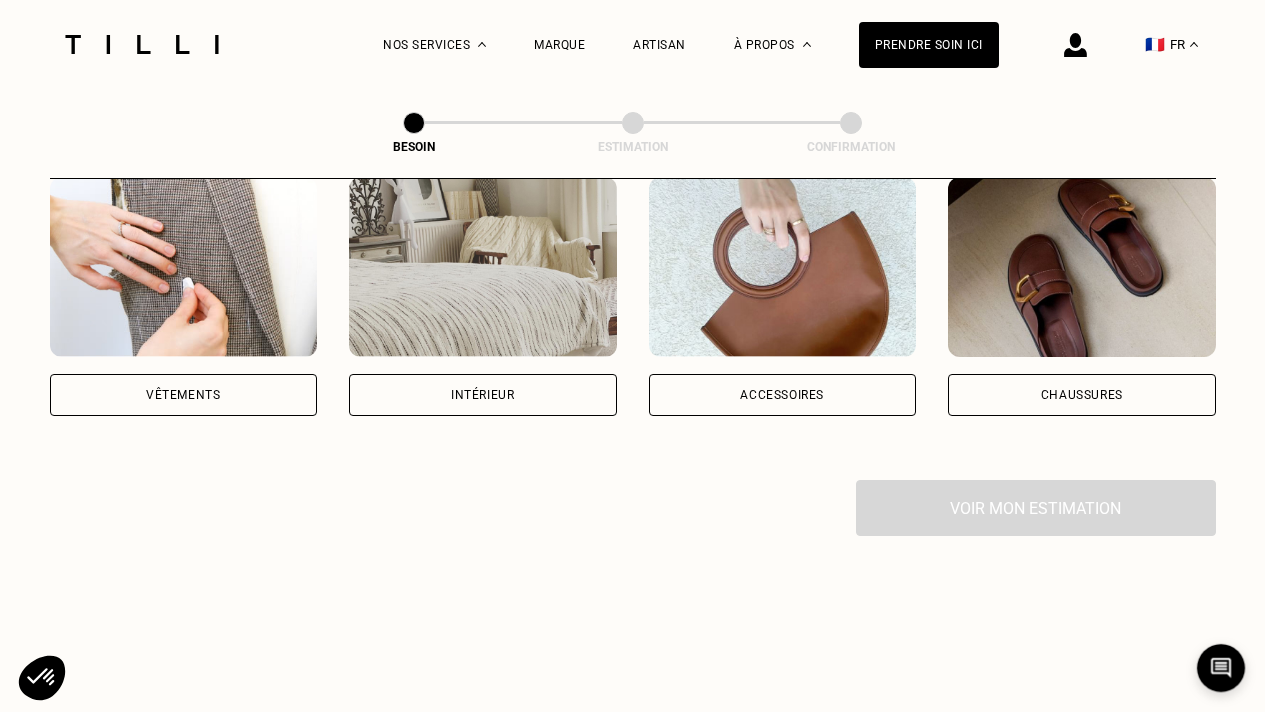 click on "Vêtements" at bounding box center [184, 395] 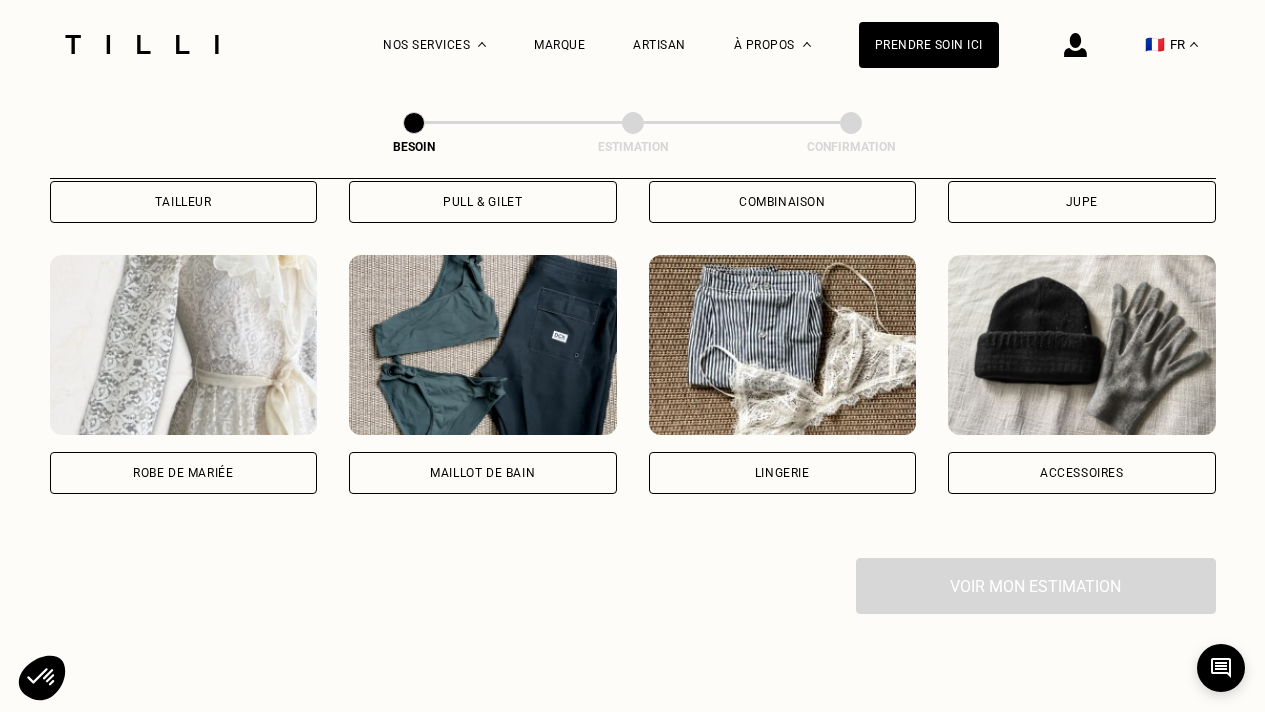 scroll, scrollTop: 1425, scrollLeft: 0, axis: vertical 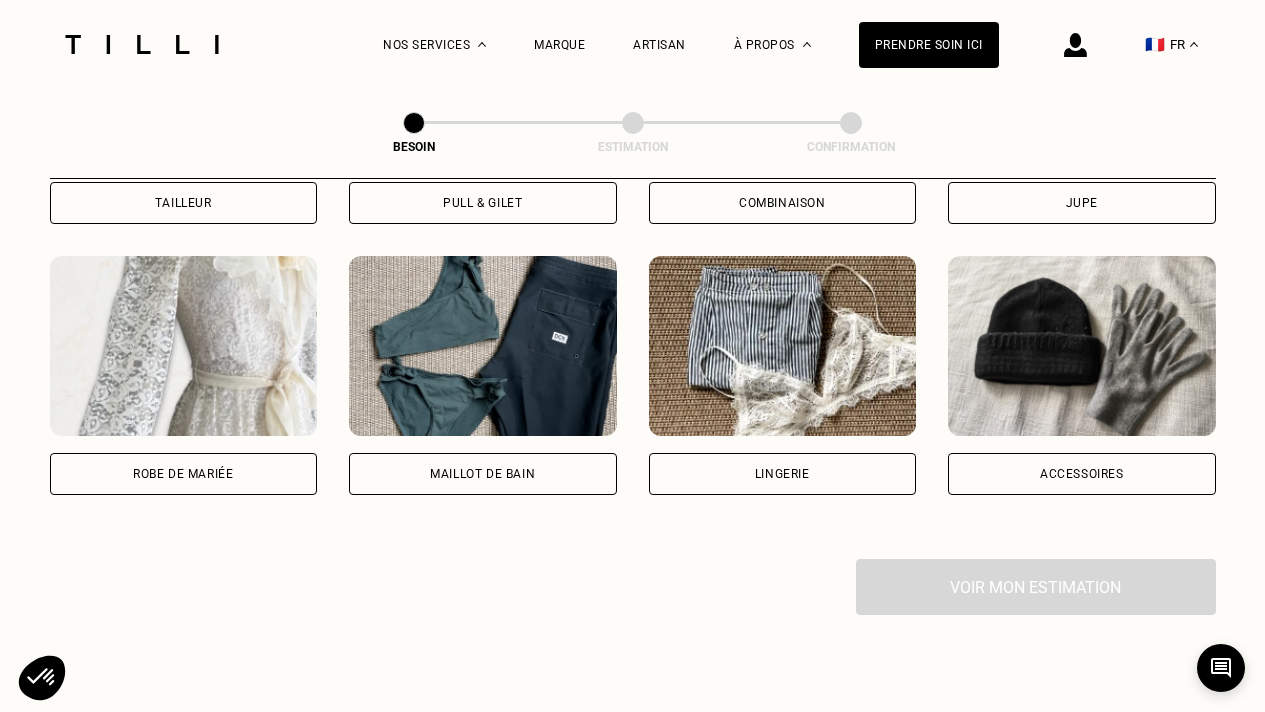 click on "Maillot de bain" at bounding box center [483, 474] 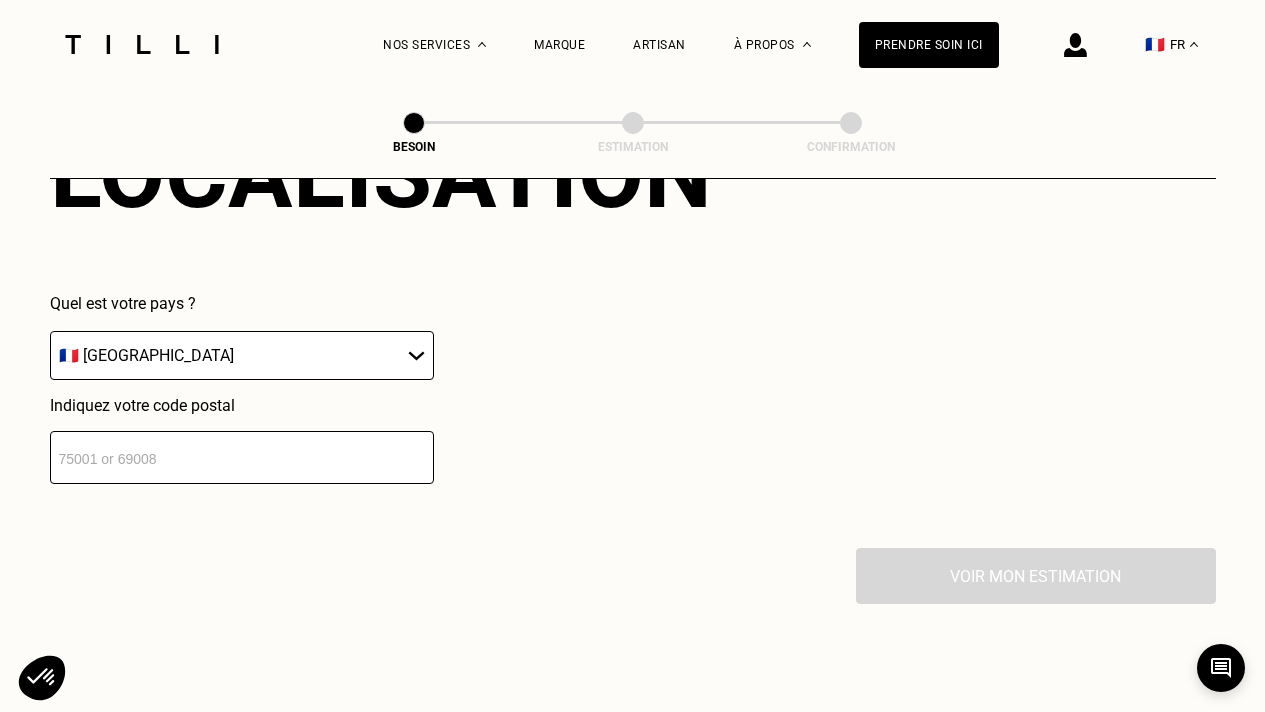 scroll, scrollTop: 1959, scrollLeft: 0, axis: vertical 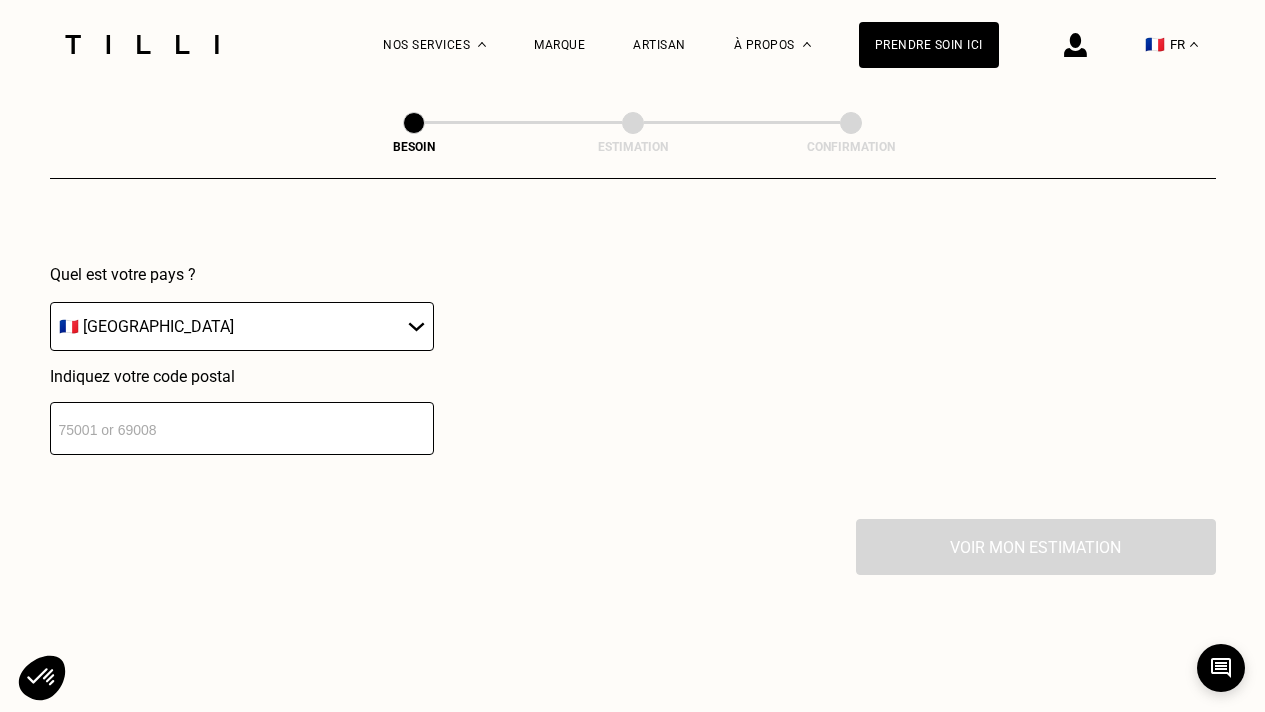 click at bounding box center [242, 428] 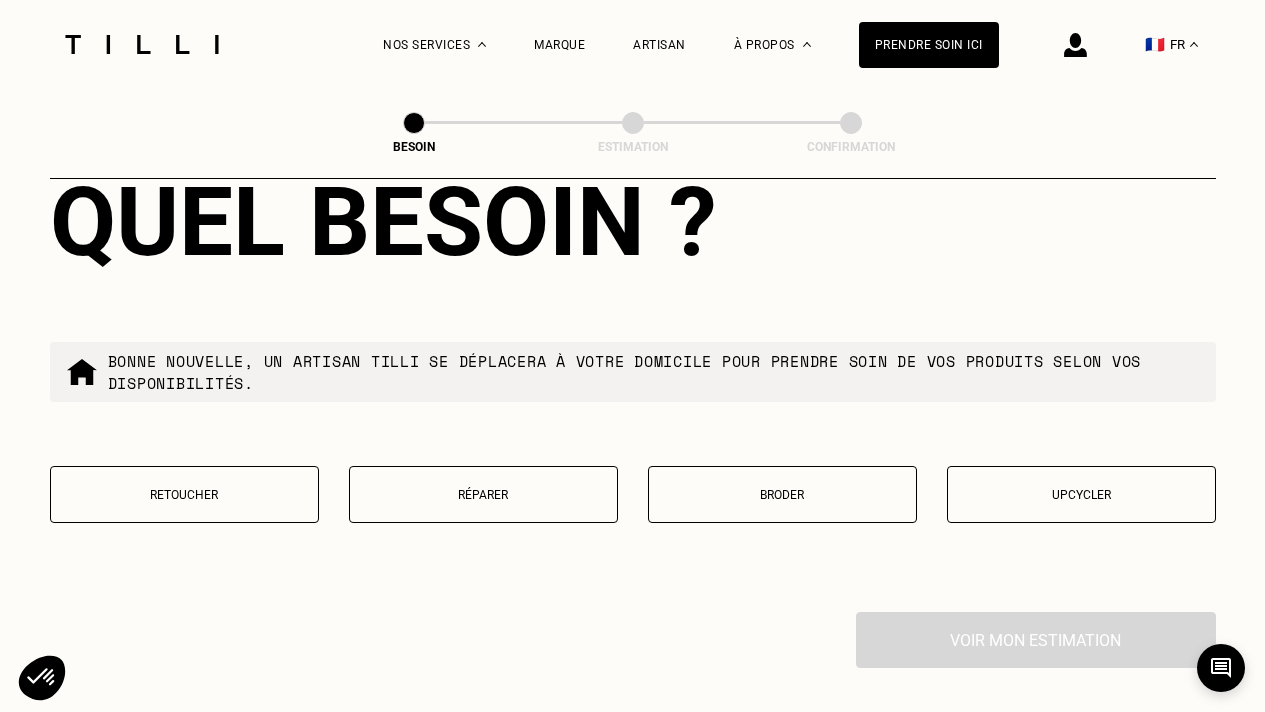 scroll, scrollTop: 2383, scrollLeft: 0, axis: vertical 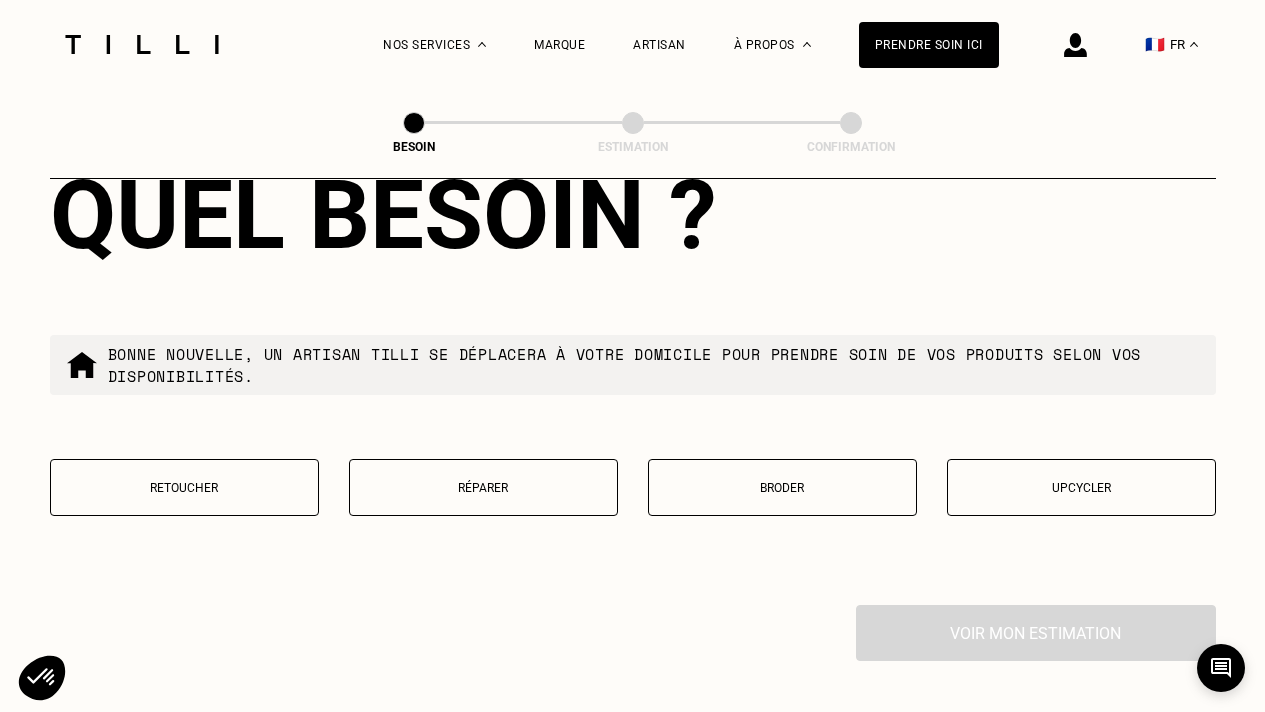click on "Retoucher" at bounding box center [184, 487] 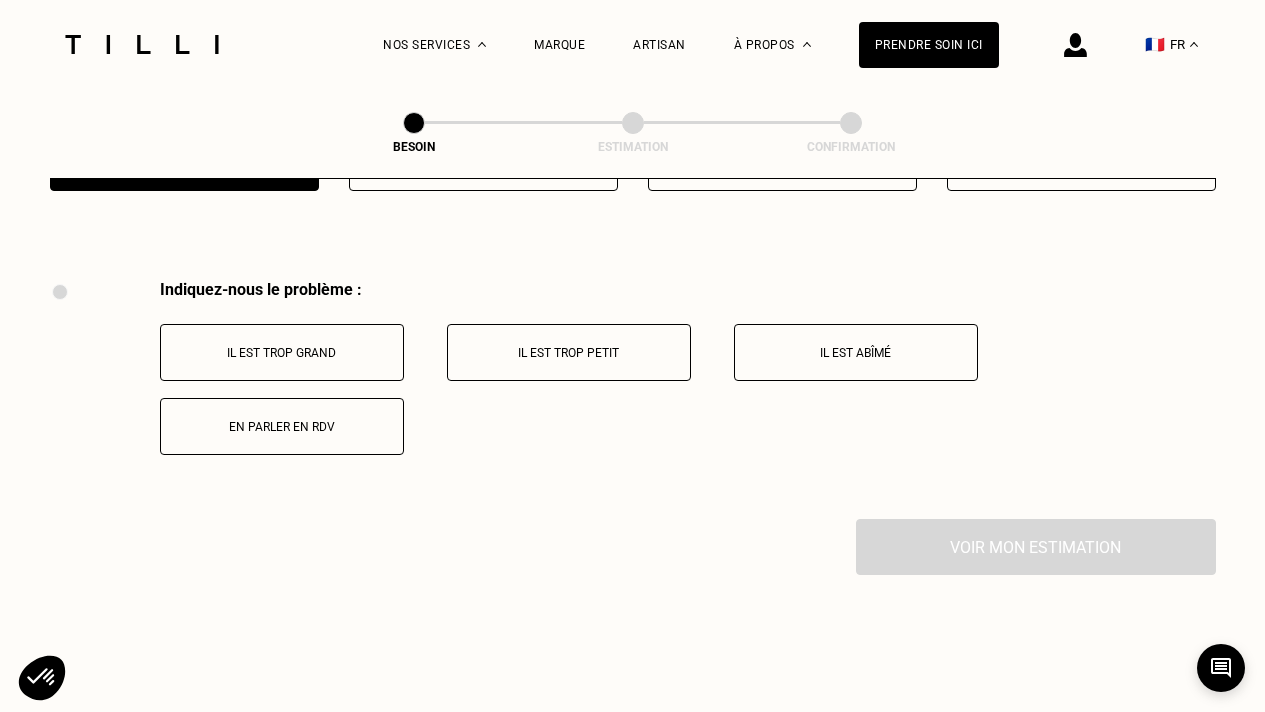 scroll, scrollTop: 2742, scrollLeft: 0, axis: vertical 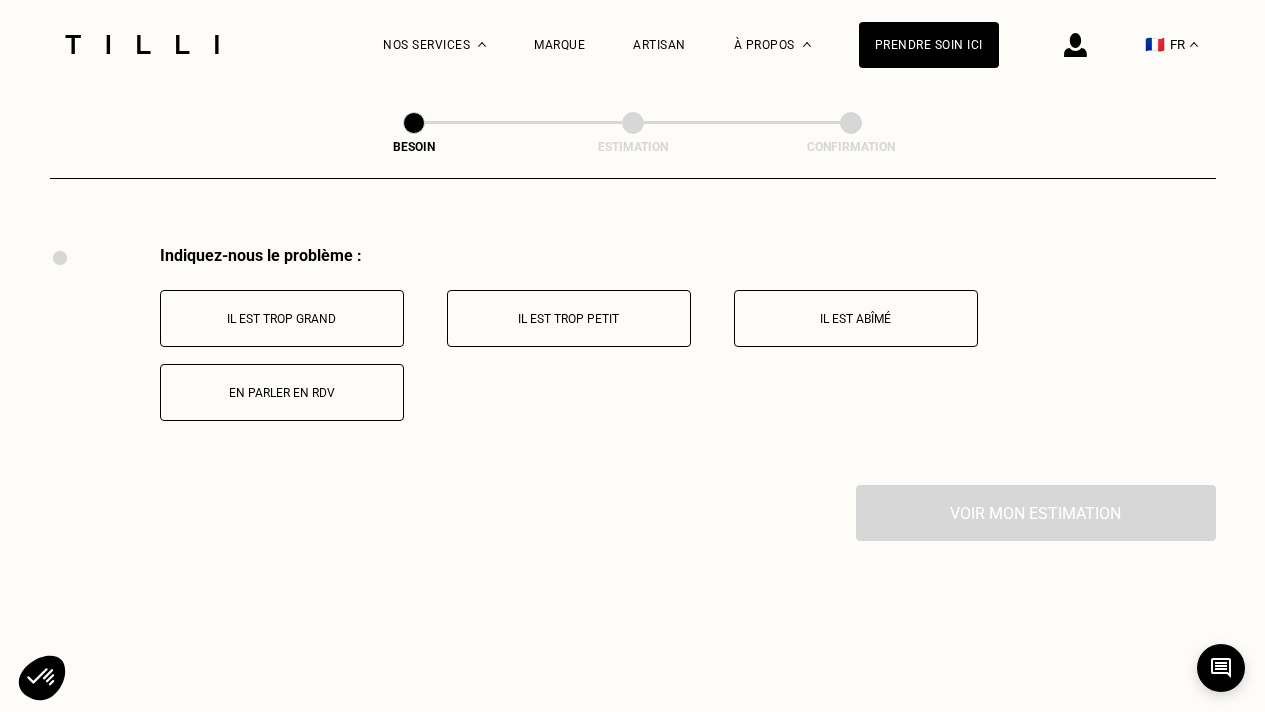 click on "Il est trop grand" at bounding box center [282, 319] 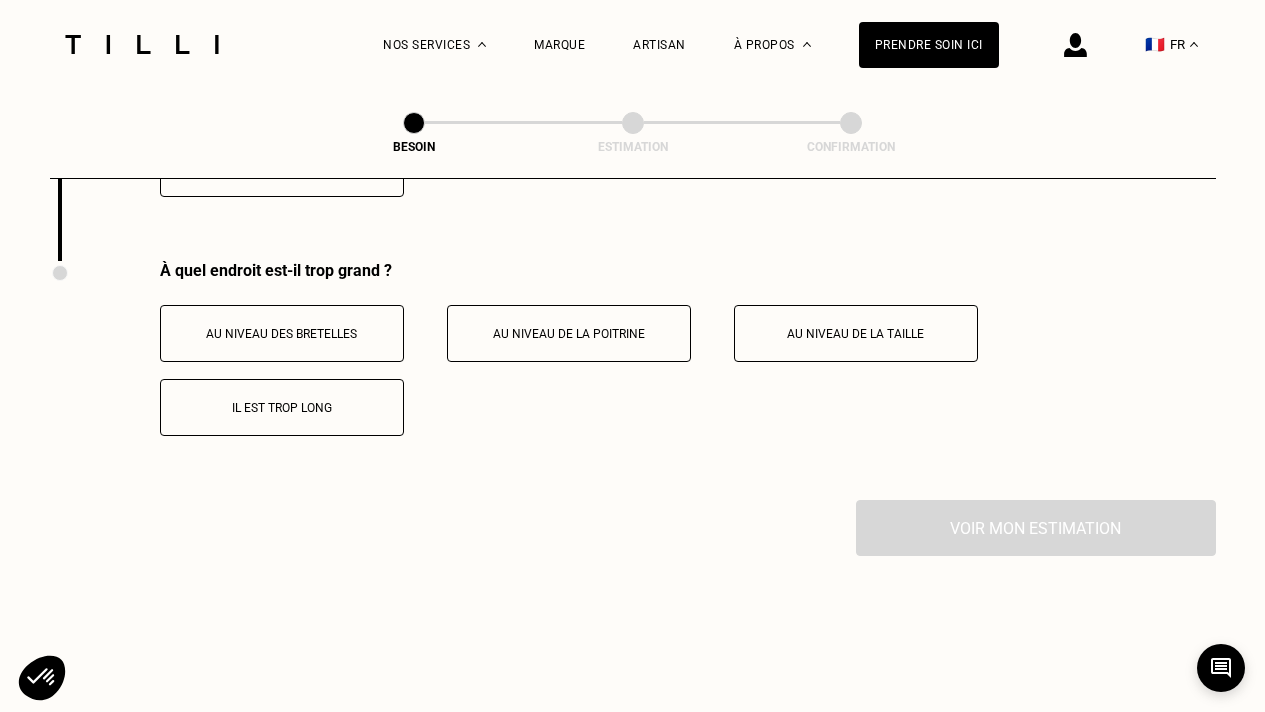 scroll, scrollTop: 2981, scrollLeft: 0, axis: vertical 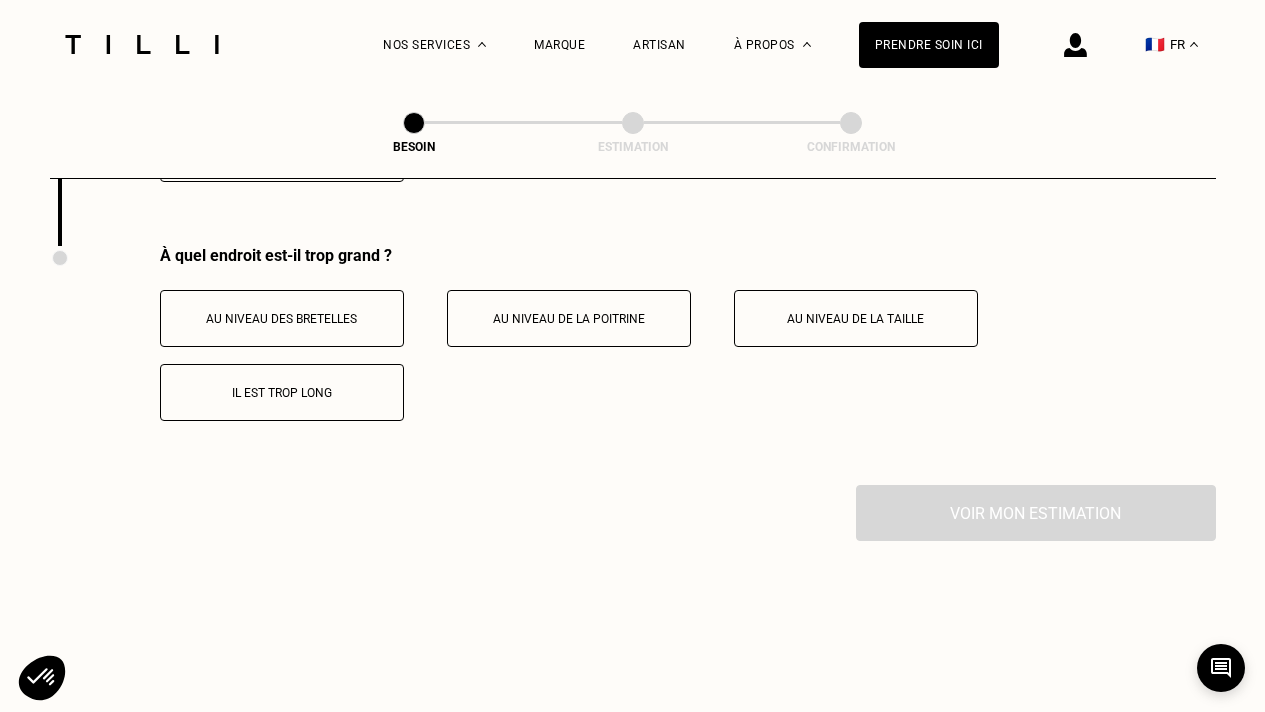 click on "Au niveau de la taille" at bounding box center (856, 319) 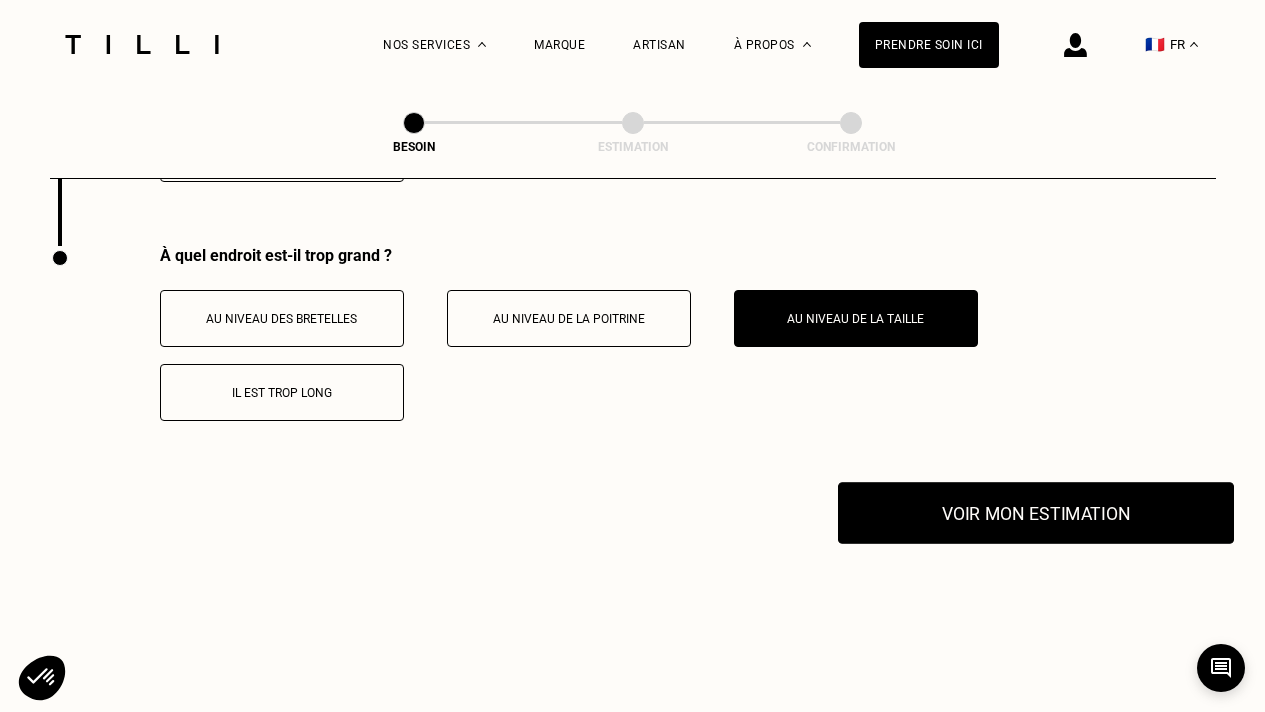 click on "Voir mon estimation" at bounding box center (1036, 513) 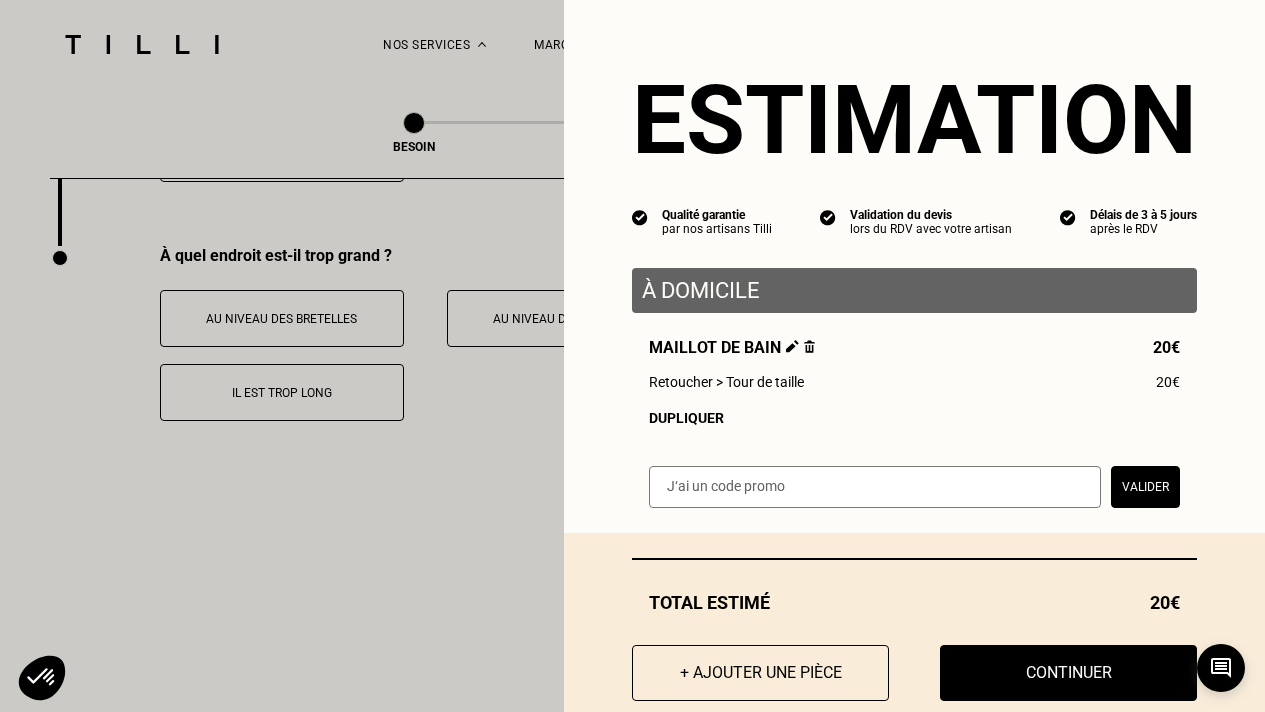 scroll, scrollTop: 40, scrollLeft: 0, axis: vertical 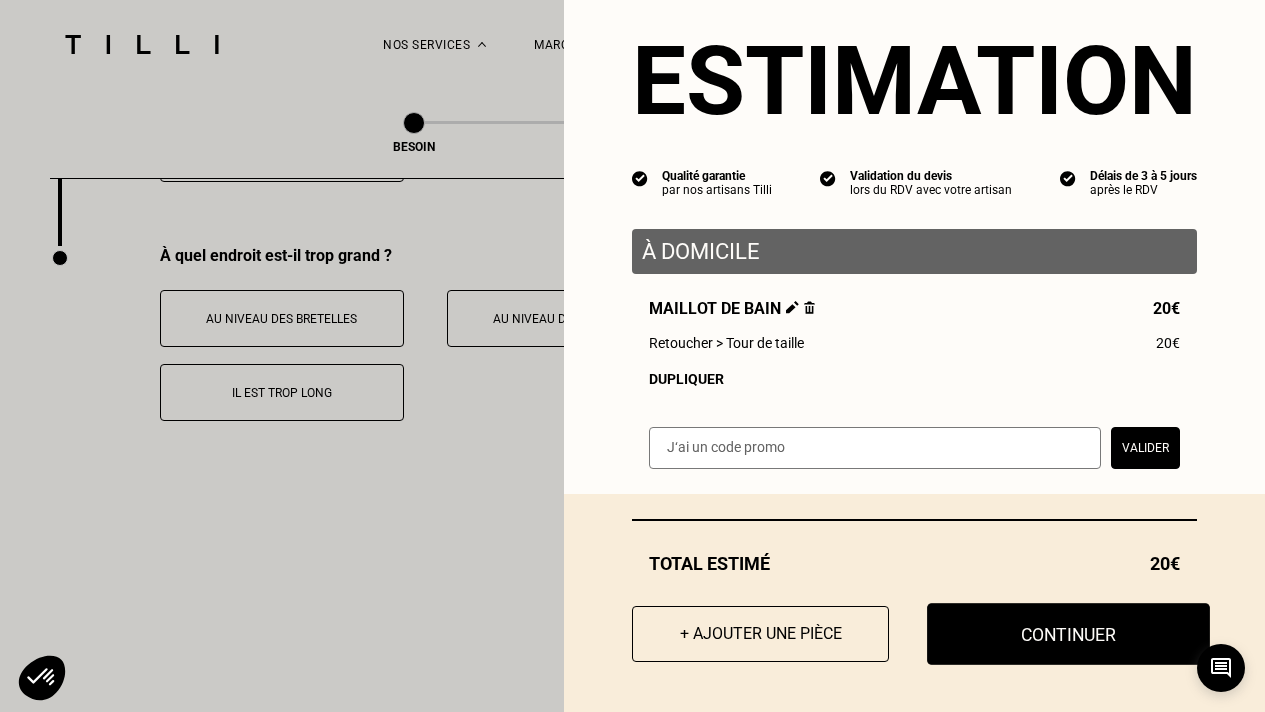 click on "Continuer" at bounding box center (1068, 634) 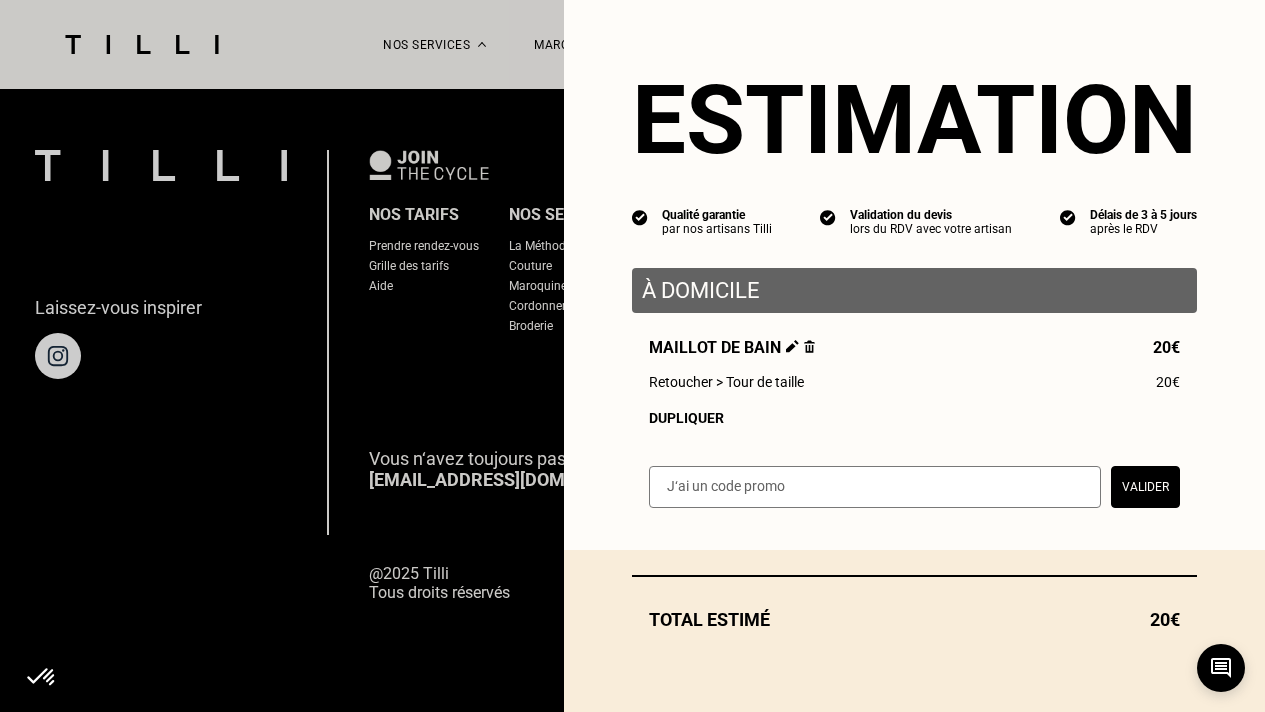 scroll, scrollTop: 1309, scrollLeft: 0, axis: vertical 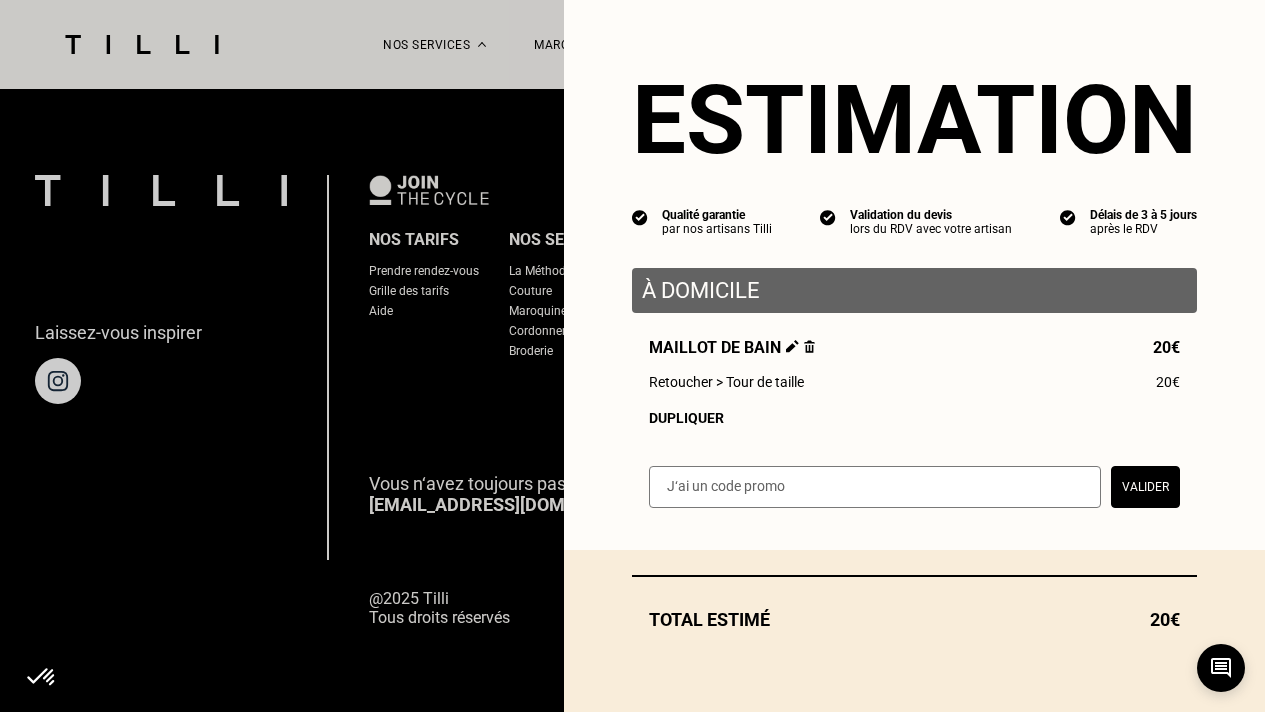 select on "FR" 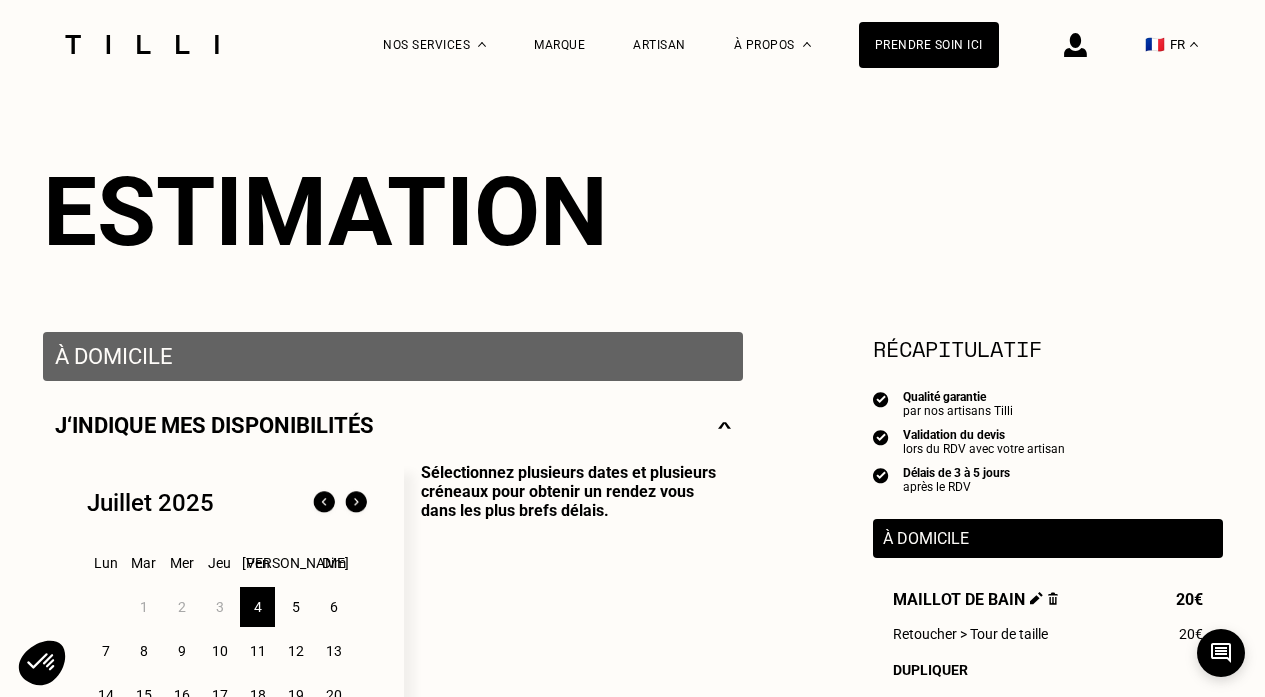 scroll, scrollTop: 0, scrollLeft: 0, axis: both 